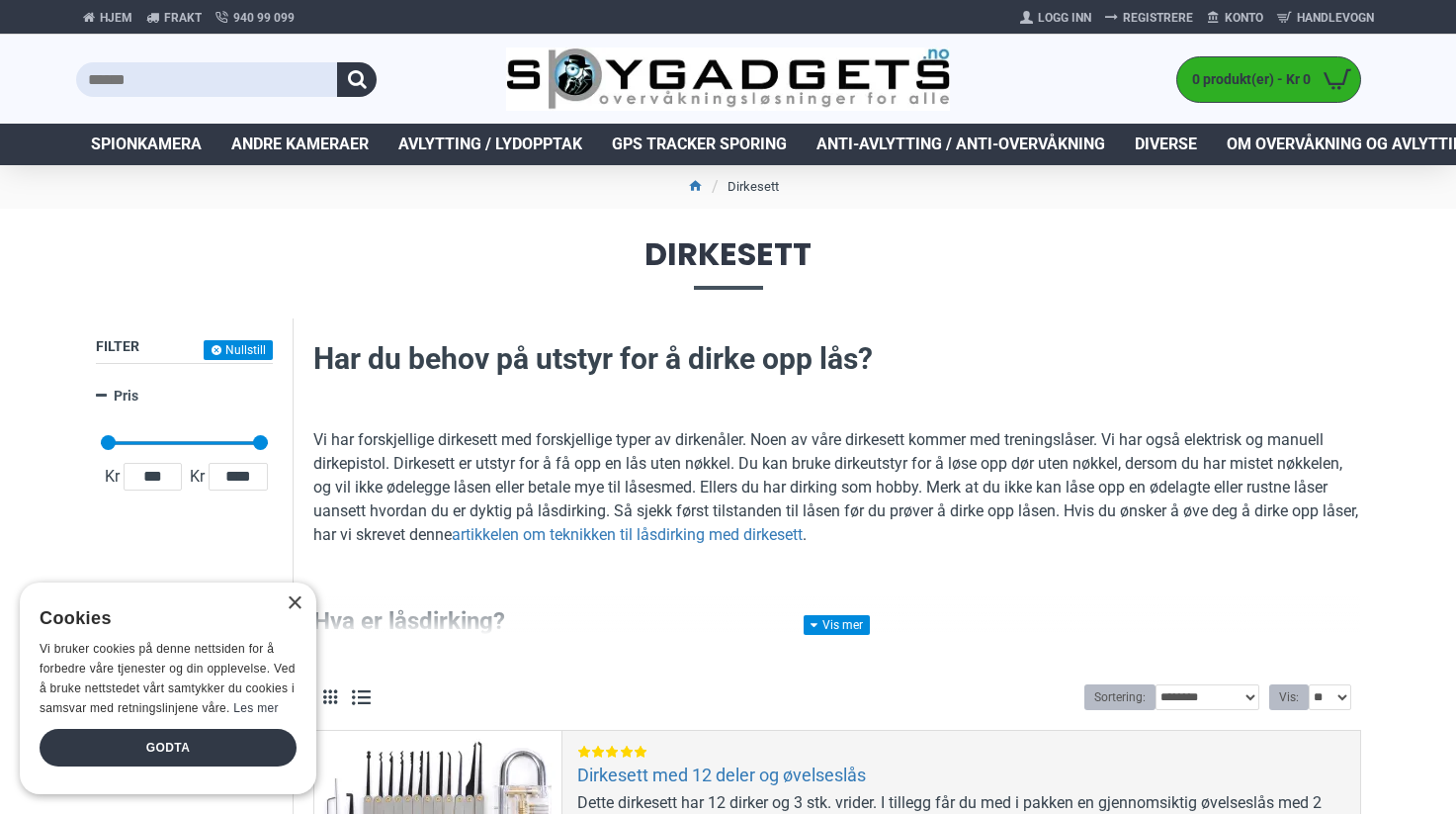 scroll, scrollTop: 0, scrollLeft: 0, axis: both 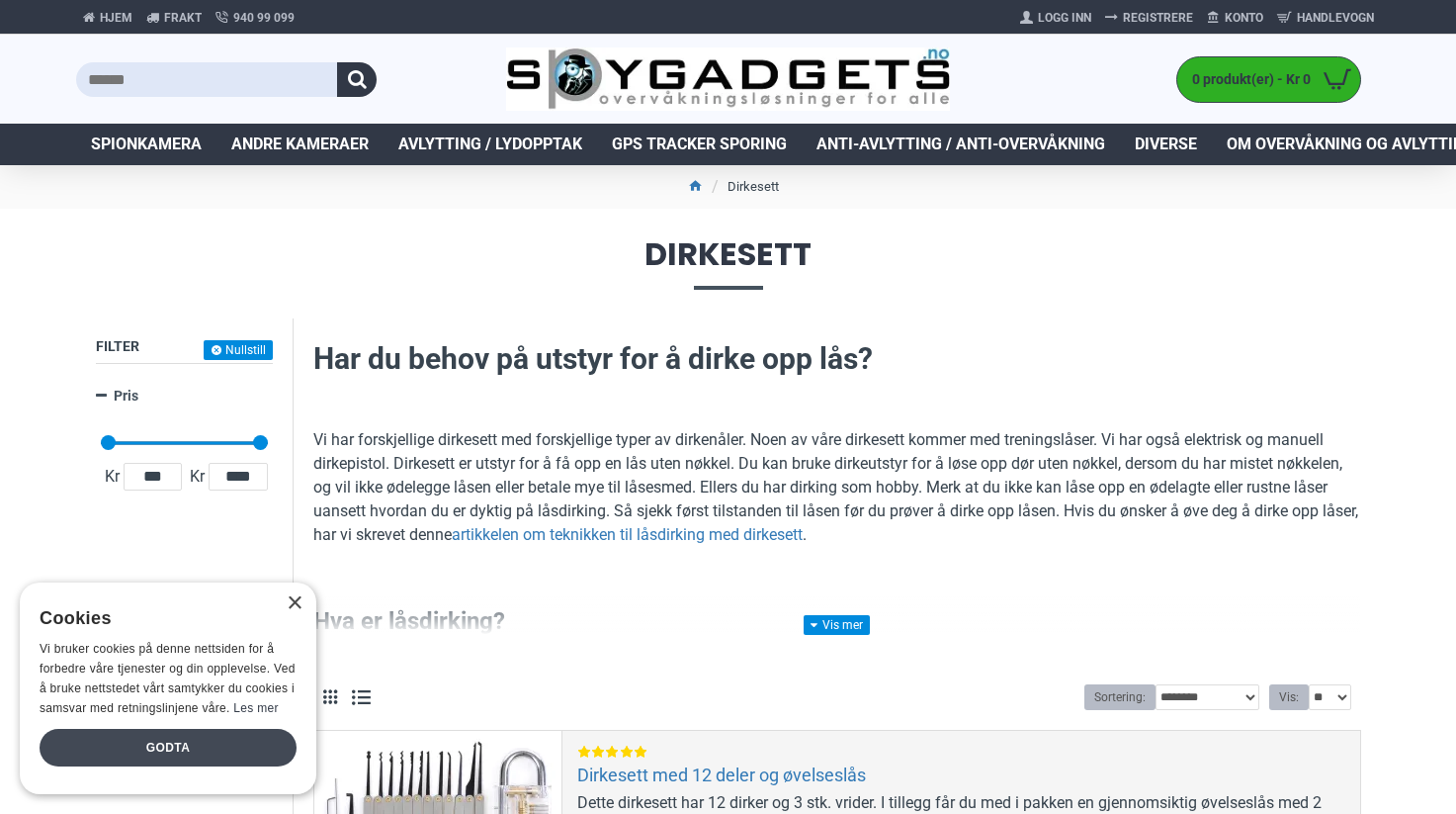 click on "Godta" at bounding box center (168, 748) 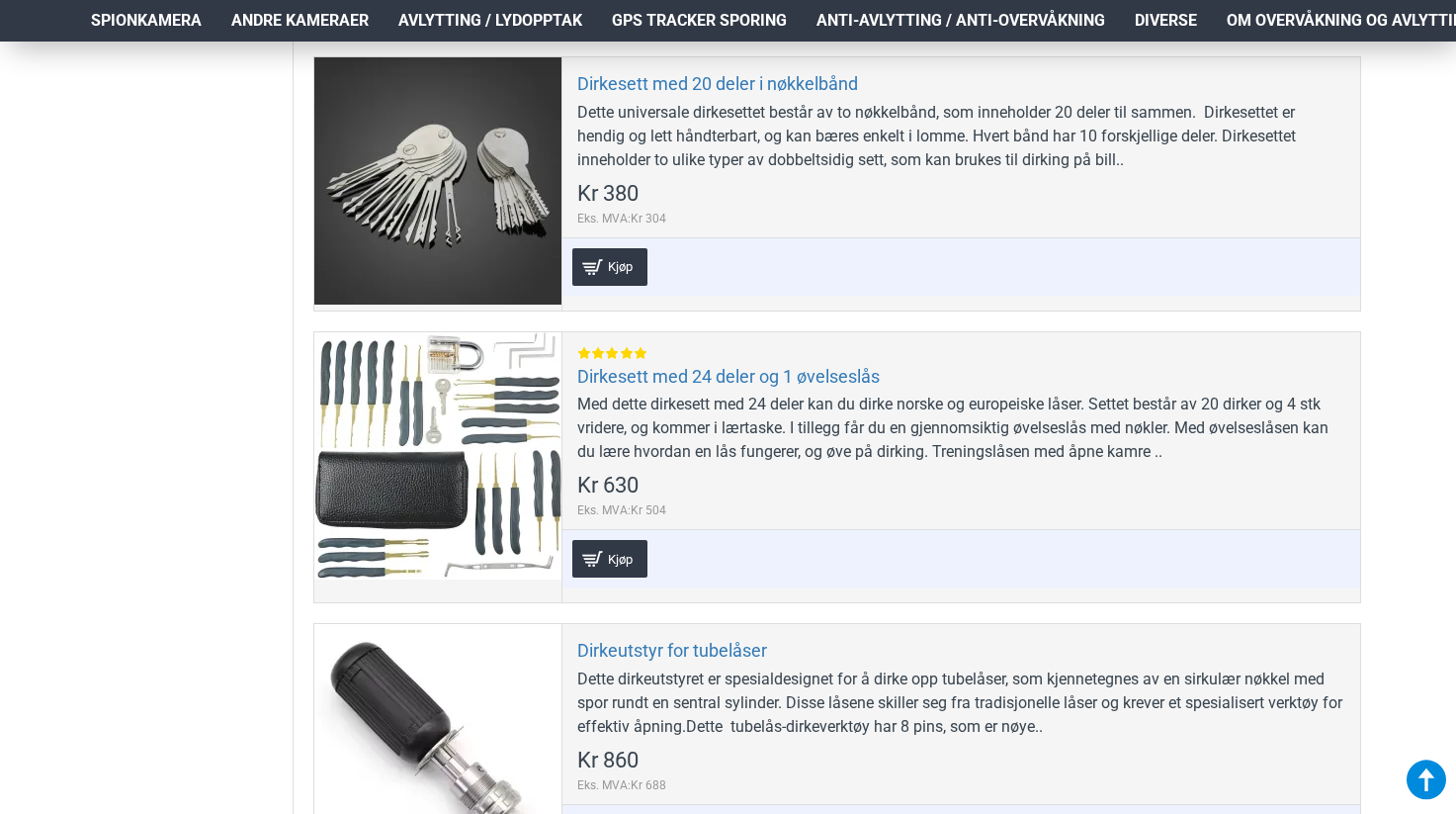 scroll, scrollTop: 960, scrollLeft: 0, axis: vertical 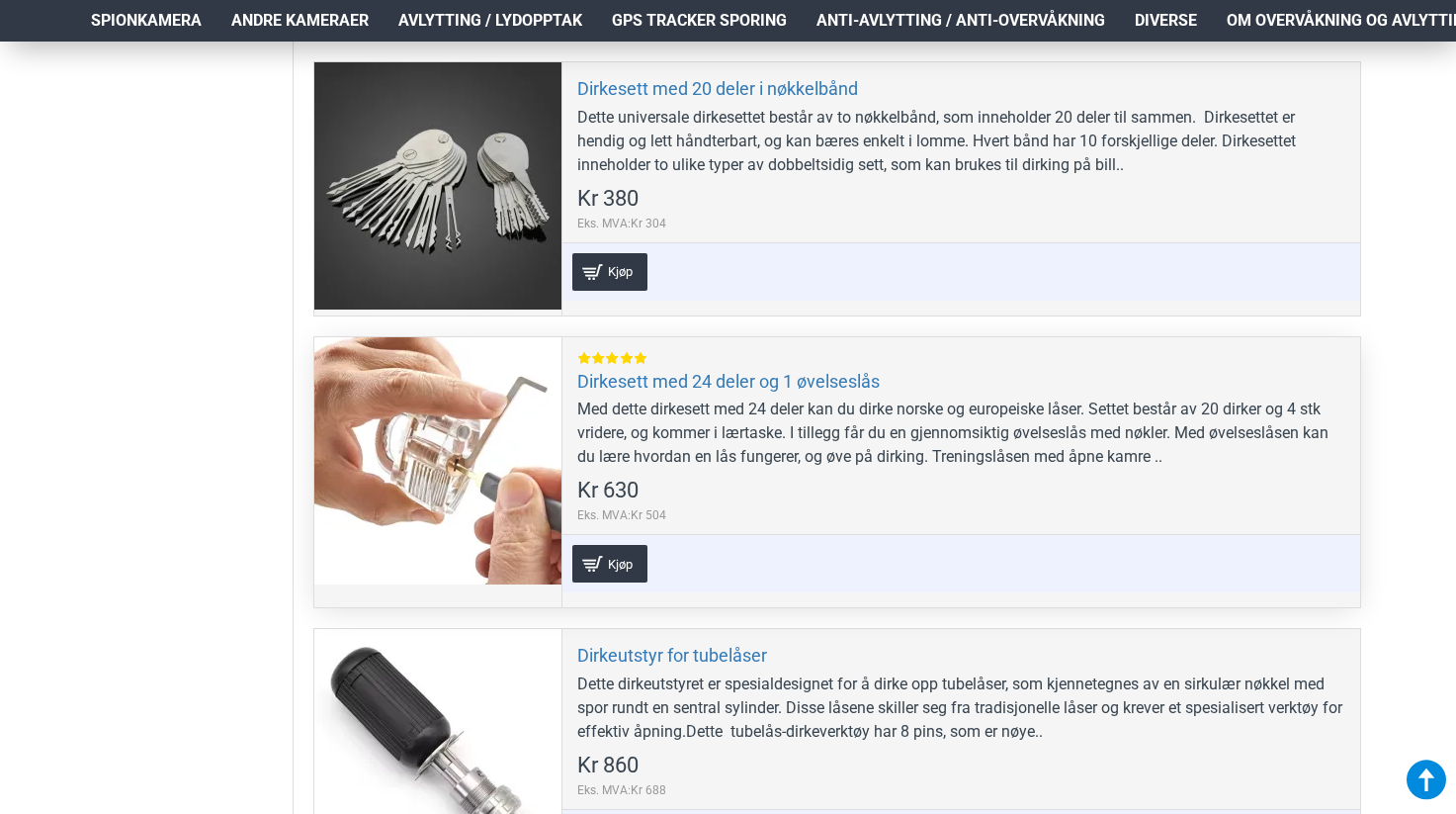 click on "Dirkesett med 24 deler og 1 øvelseslås
Med dette dirkesett med 24 deler kan du dirke norske og europeiske låser. Settet består av 20 dirker og 4 stk vridere, og kommer i lærtaske. I tillegg får du en gjennomsiktig øvelseslås med nøkler. Med øvelseslåsen kan du lære hvordan en lås fungerer, og øve på dirking. Treningslåsen med åpne kamre ..
Kr 630
Eks. MVA:Kr 504" at bounding box center [961, -95] 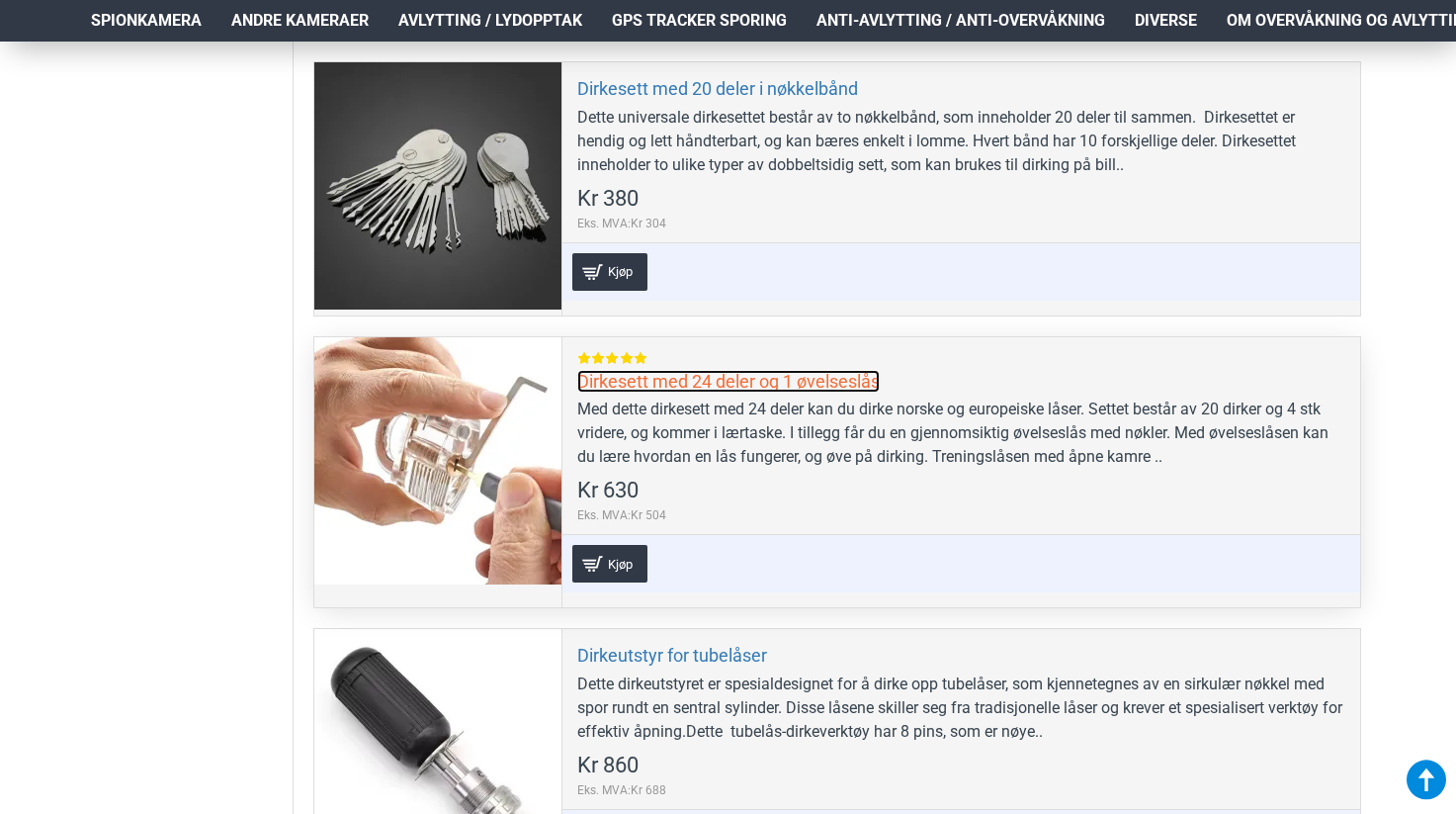 click on "Dirkesett med [NUMBER] deler og [NUMBER] øvelseslås" at bounding box center (728, 381) 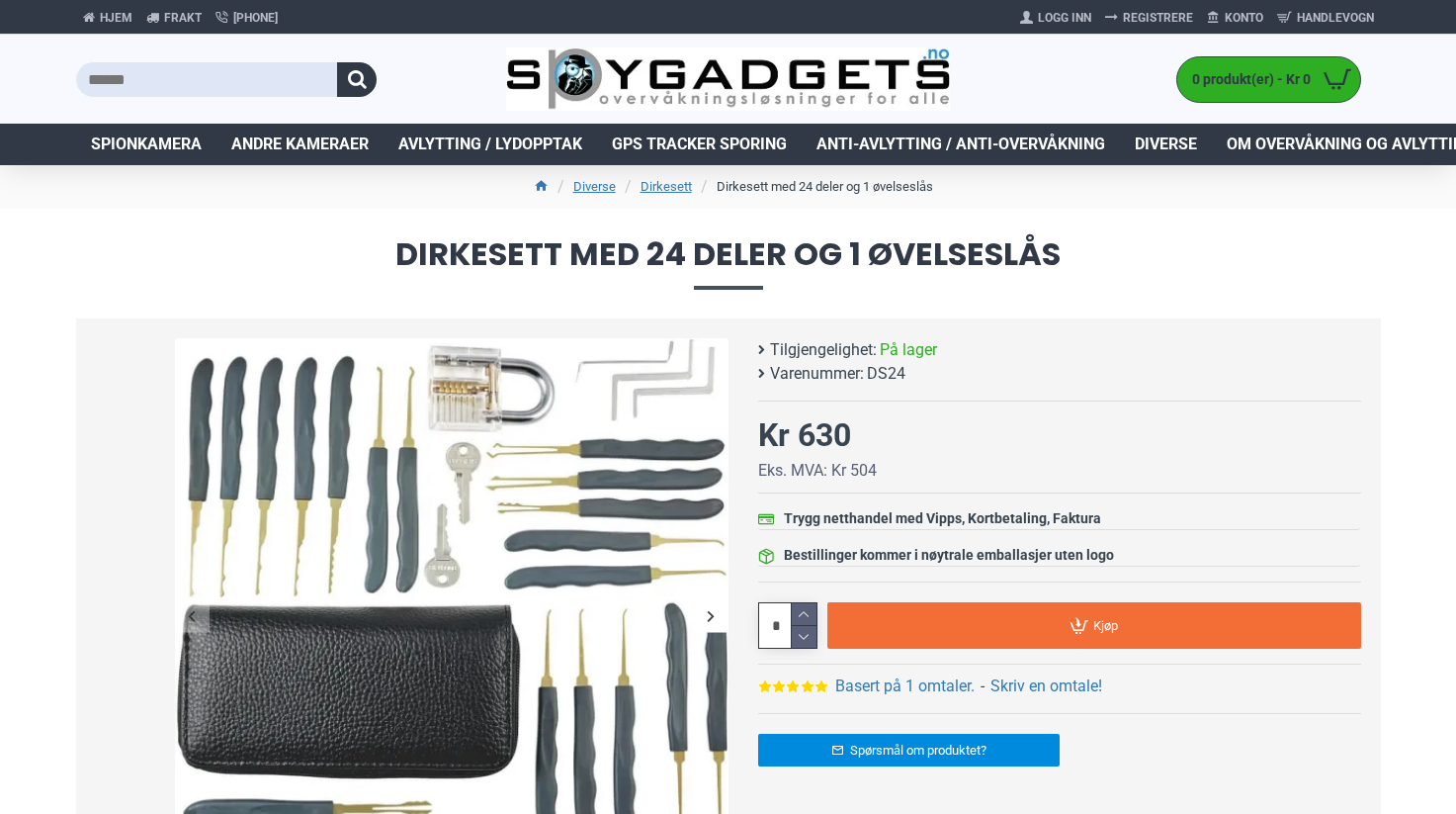 scroll, scrollTop: 0, scrollLeft: 0, axis: both 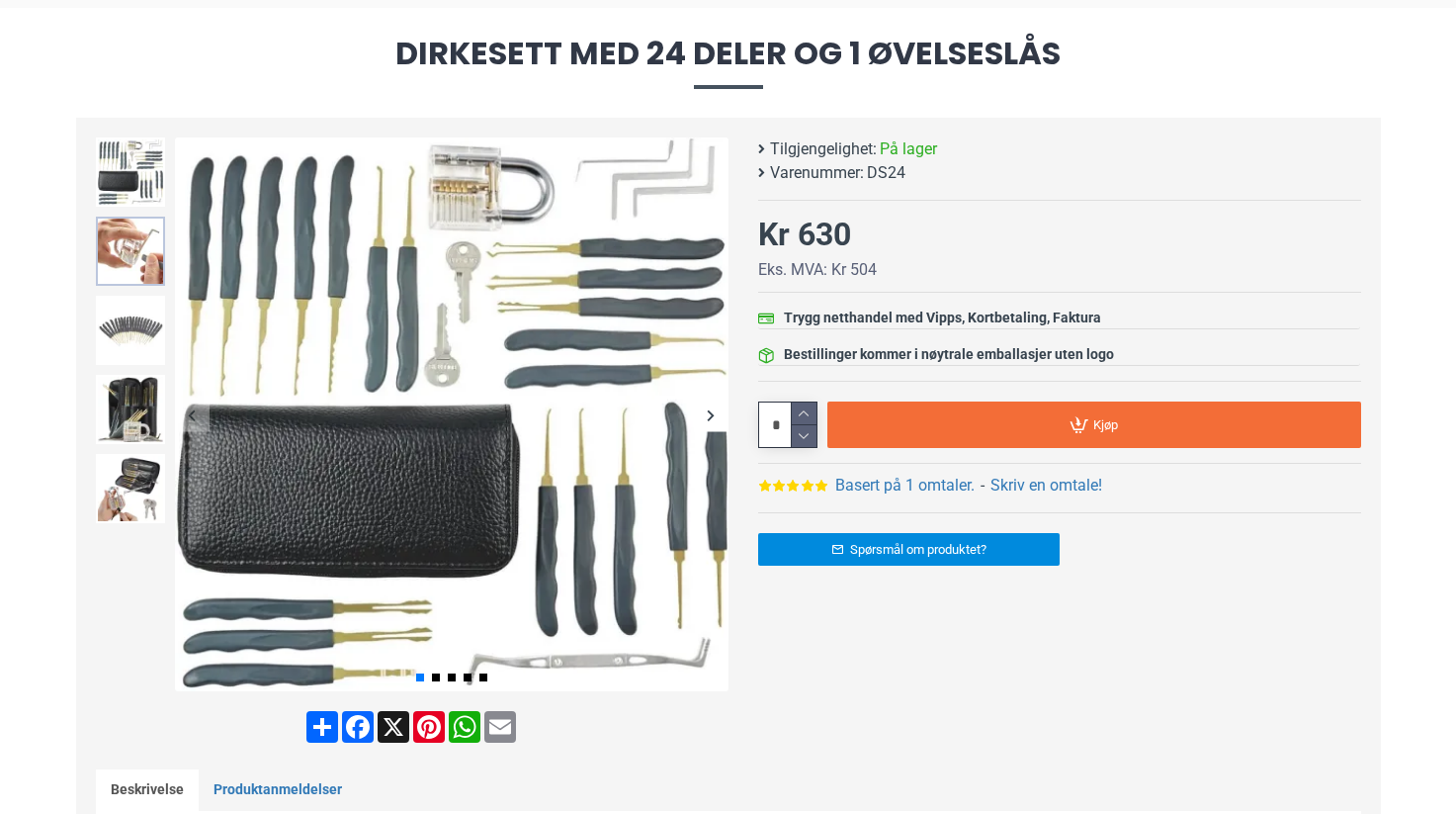 click at bounding box center [130, 251] 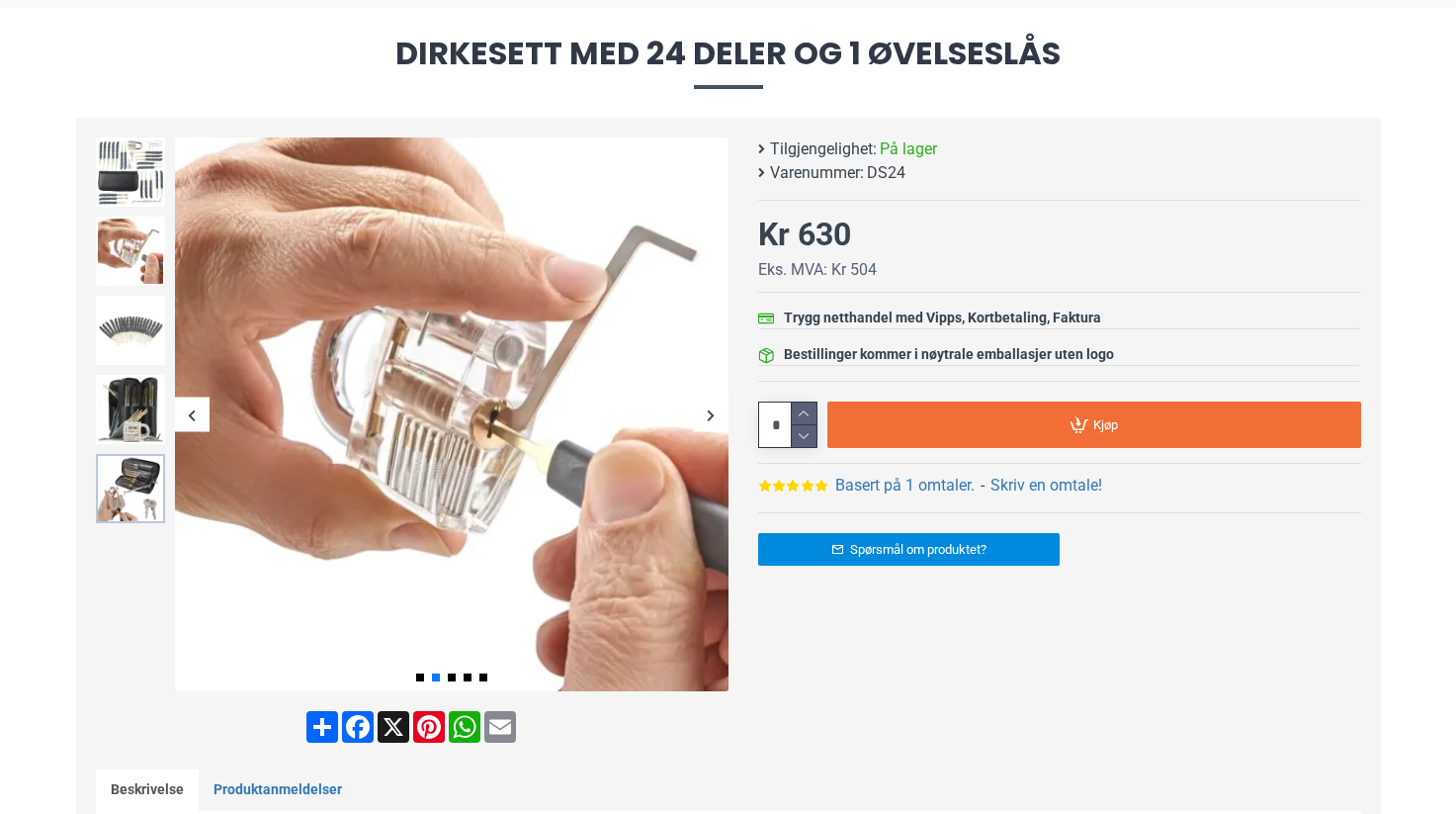 click at bounding box center (130, 489) 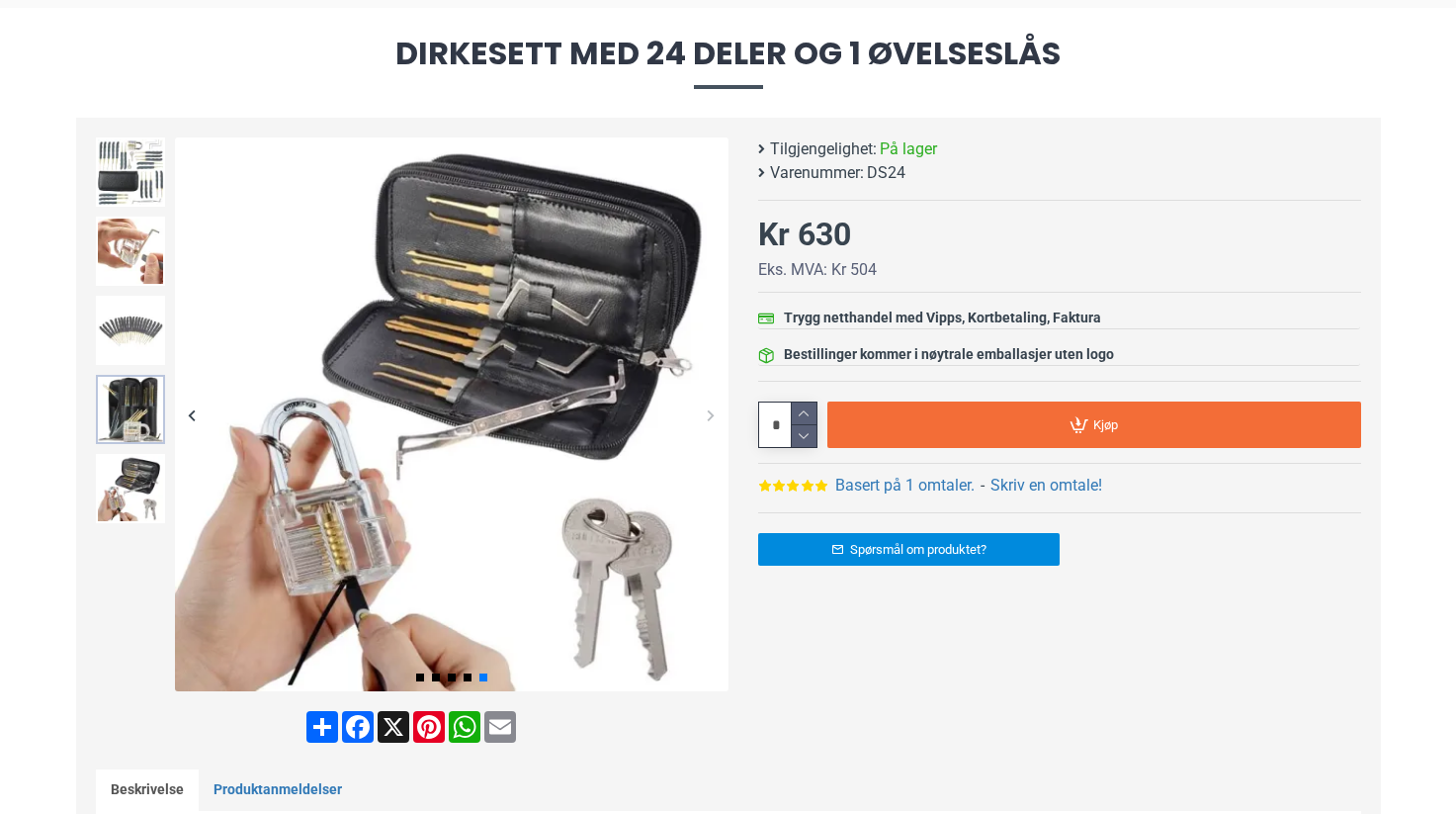click at bounding box center (130, 409) 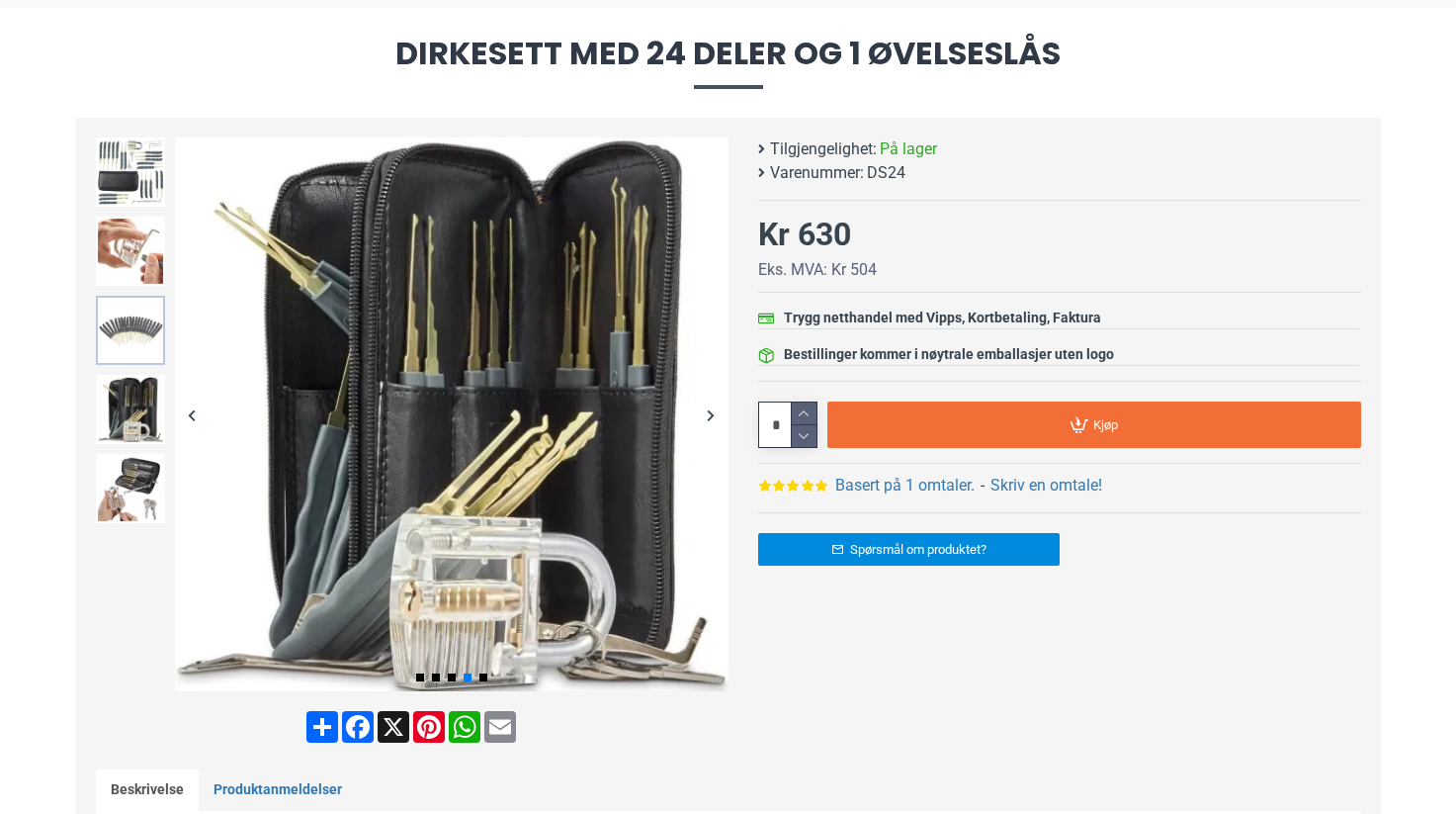 click at bounding box center [130, 330] 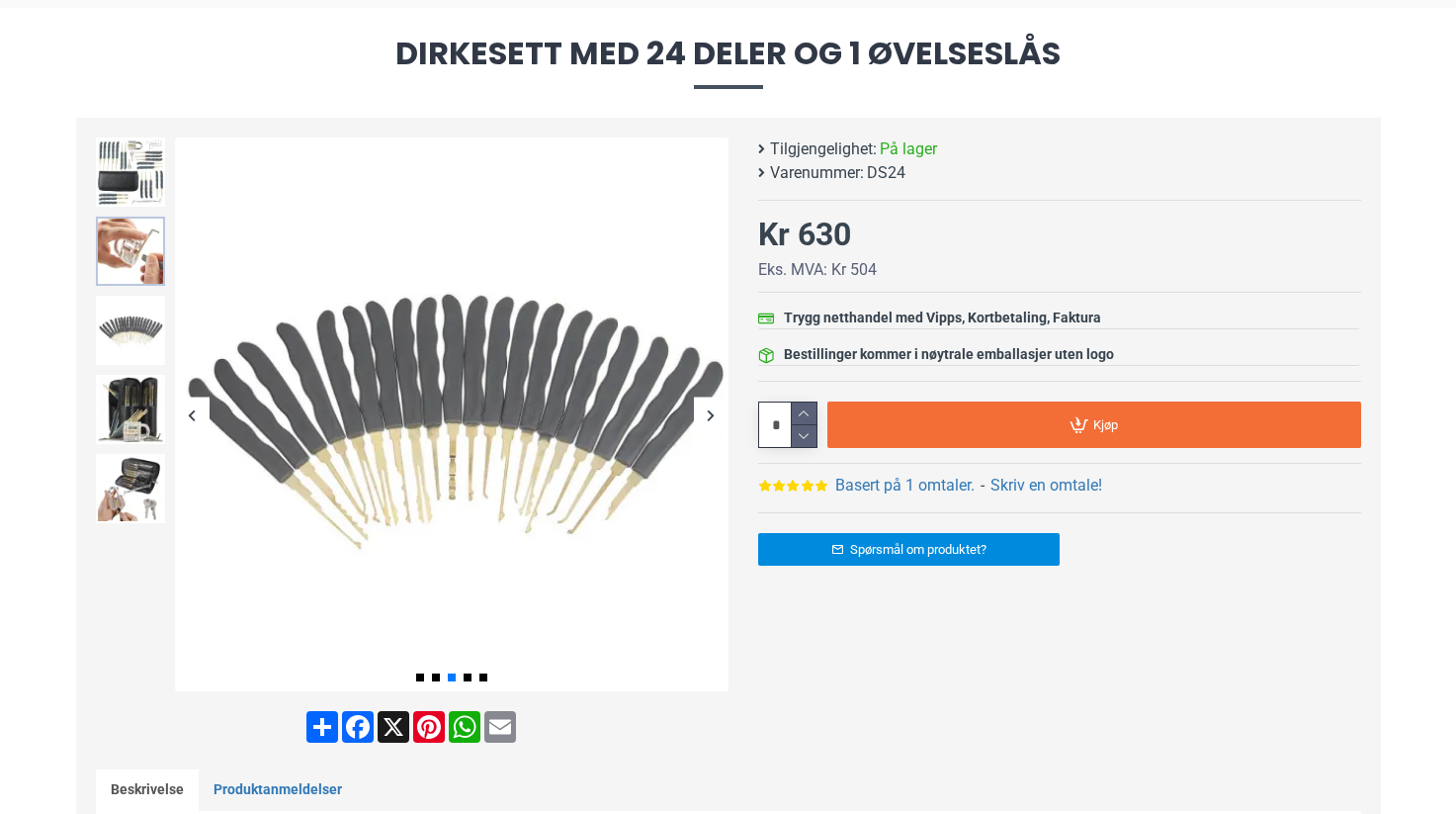 click at bounding box center [130, 251] 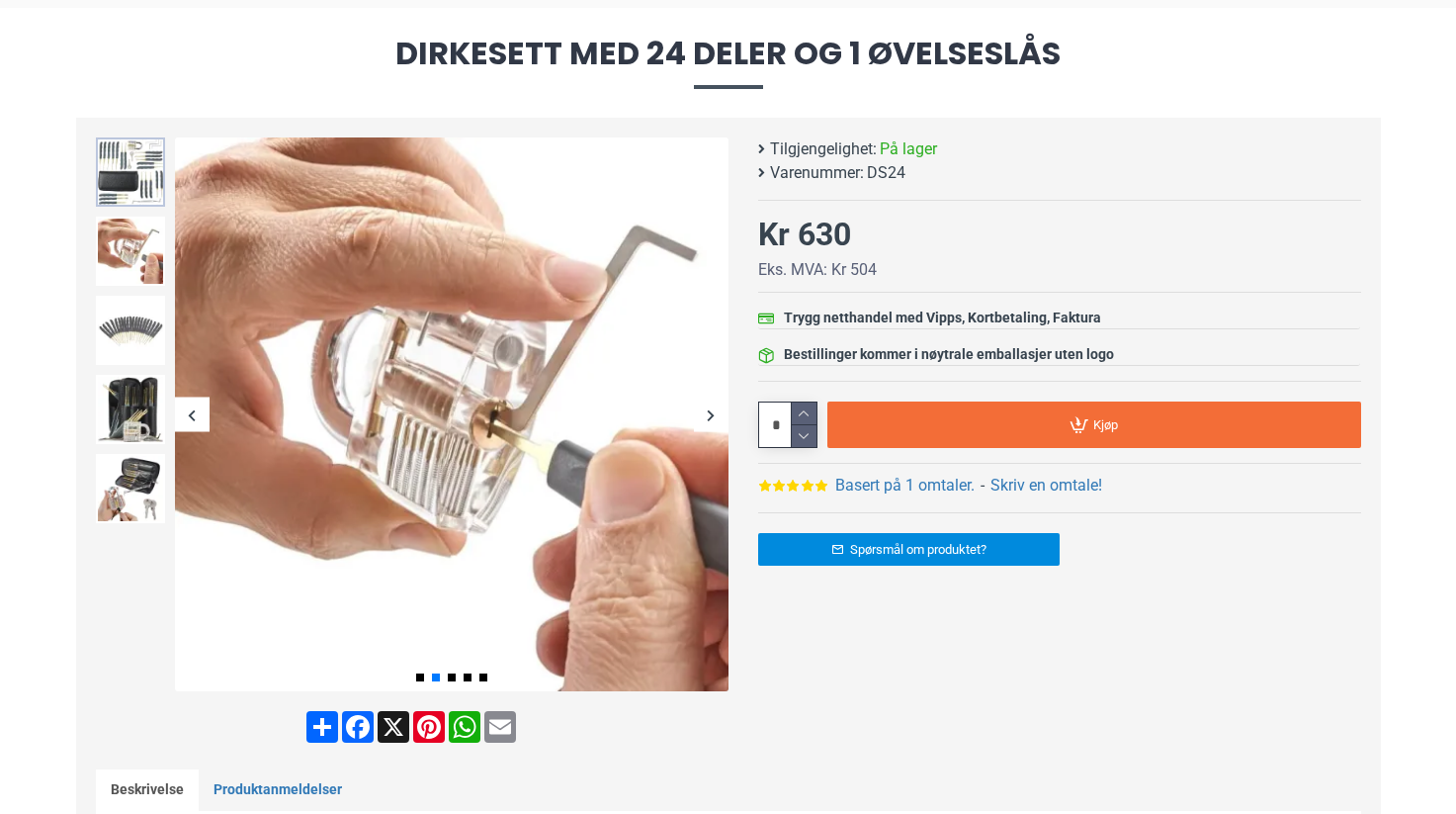 click at bounding box center (130, 172) 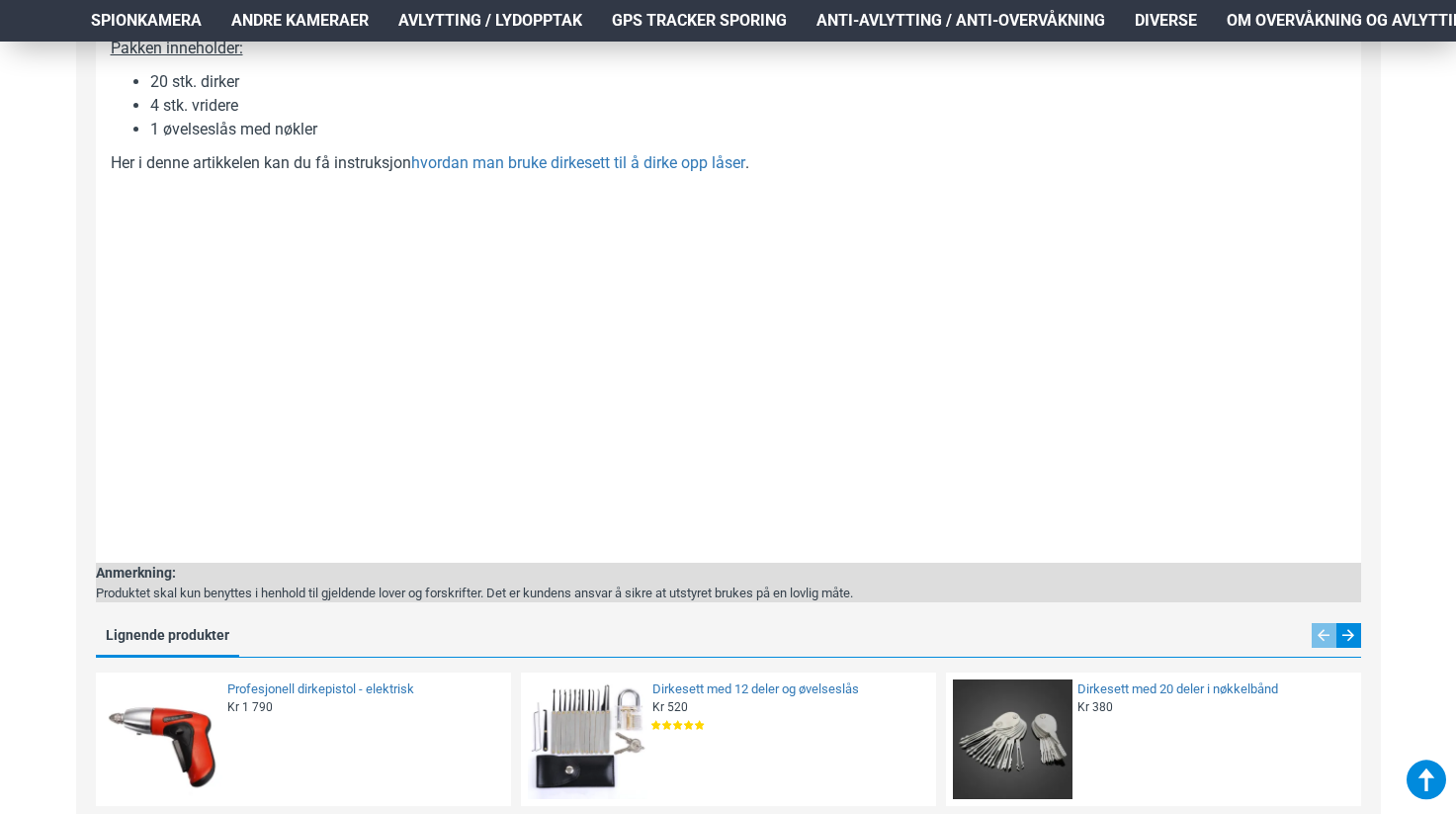 scroll, scrollTop: 1143, scrollLeft: 0, axis: vertical 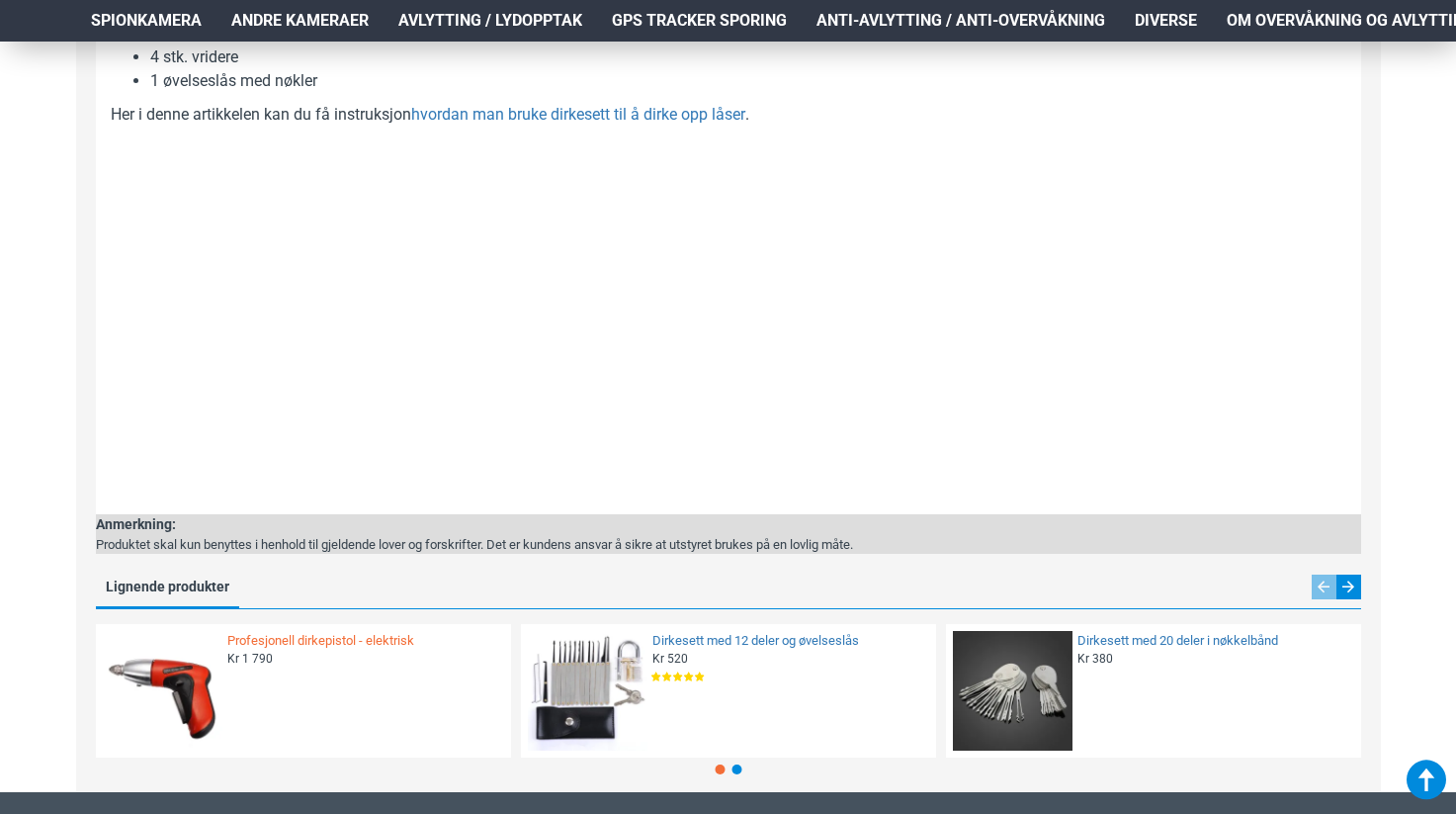 click on "Profesjonell dirkepistol - elektrisk" at bounding box center (363, 641) 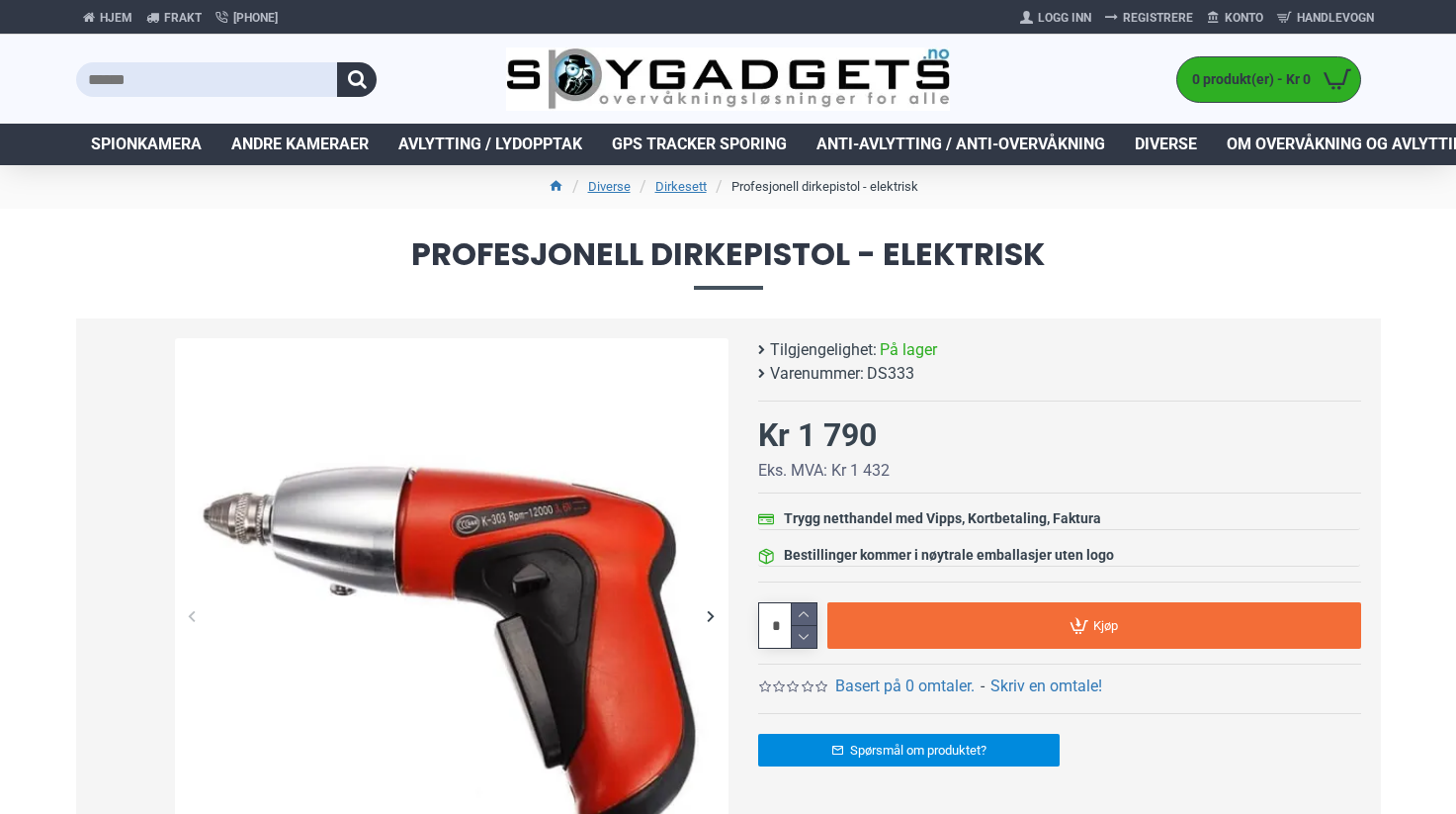 scroll, scrollTop: 0, scrollLeft: 0, axis: both 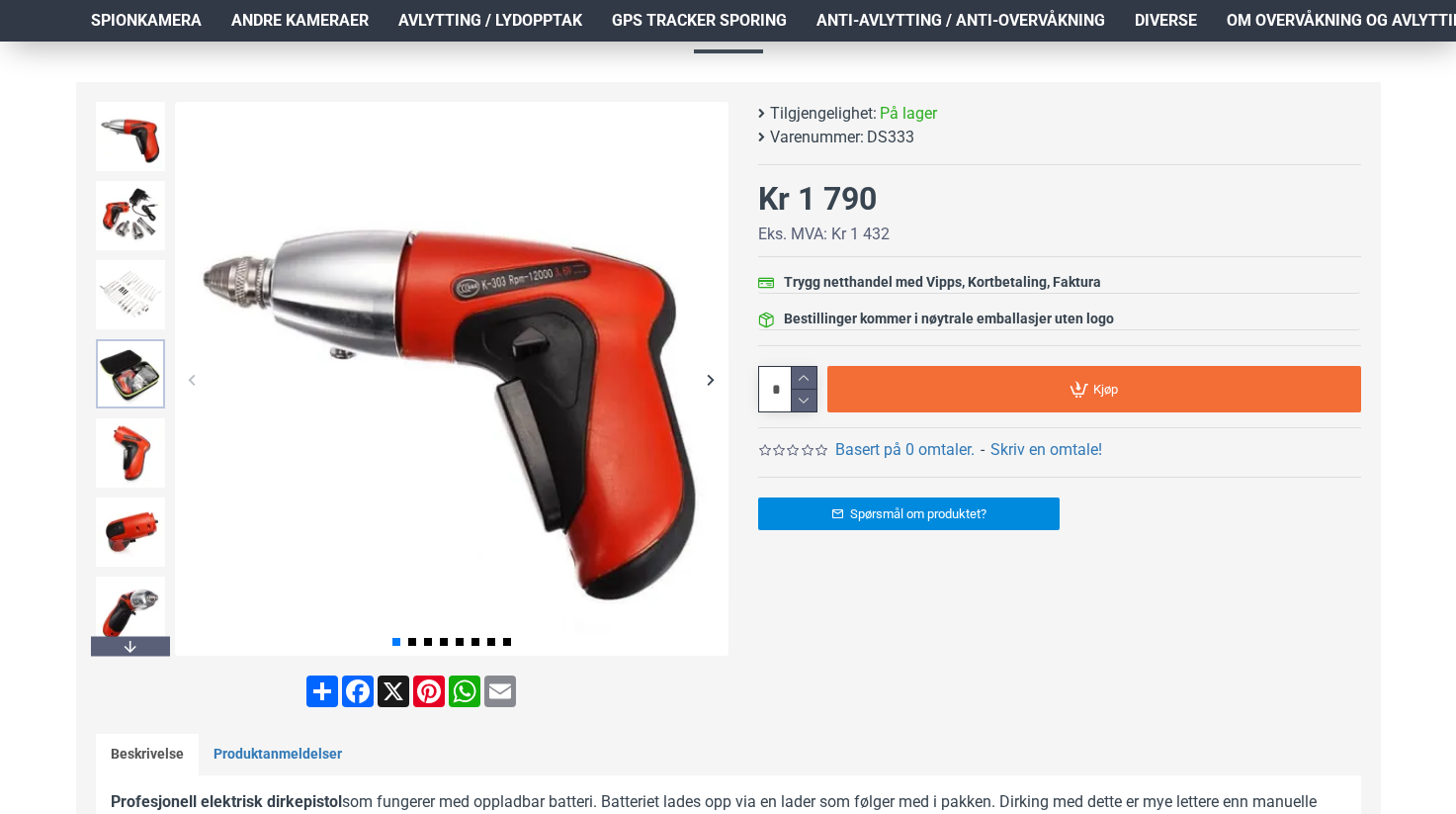 click at bounding box center [130, 374] 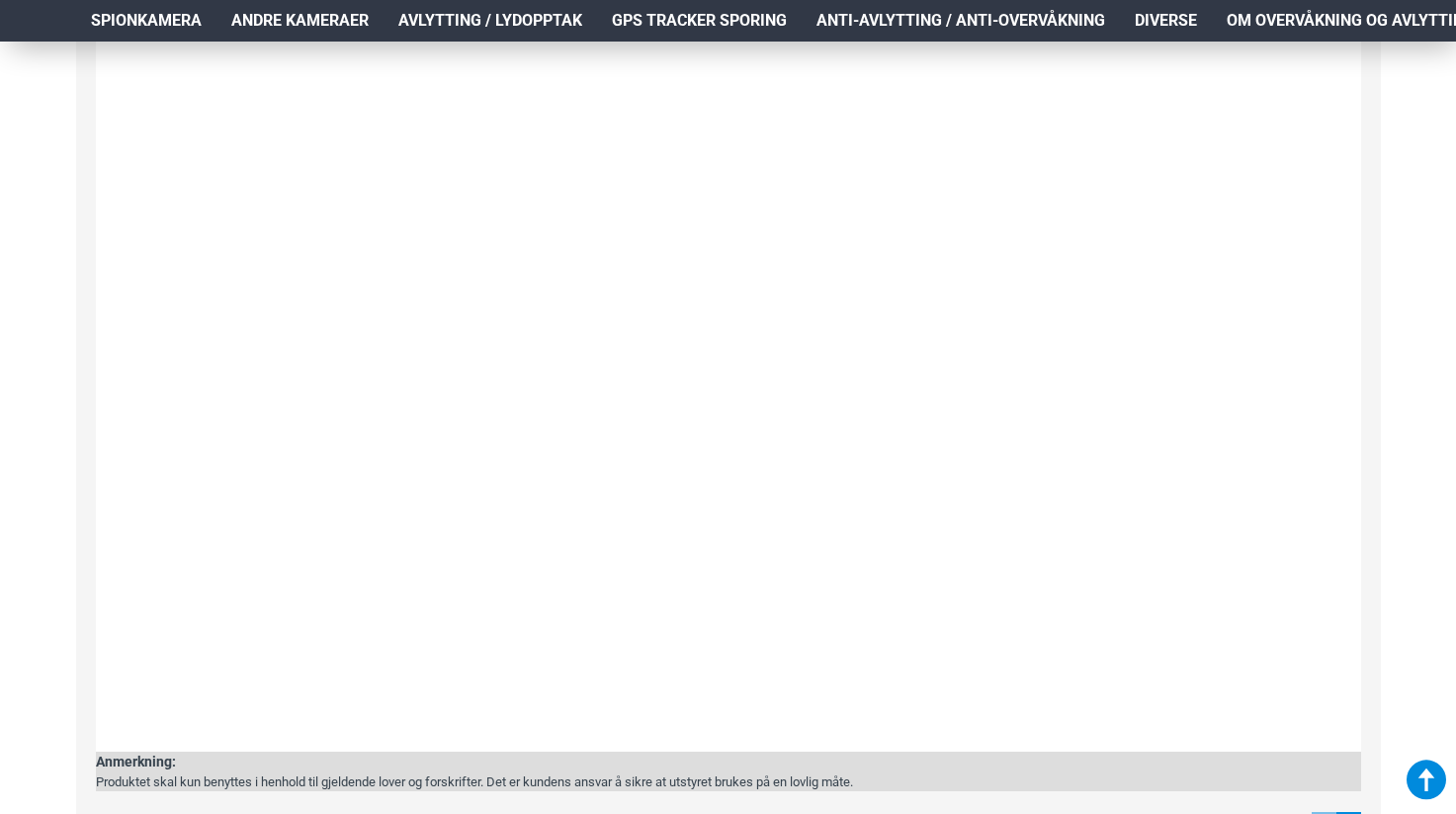 scroll, scrollTop: 1183, scrollLeft: 0, axis: vertical 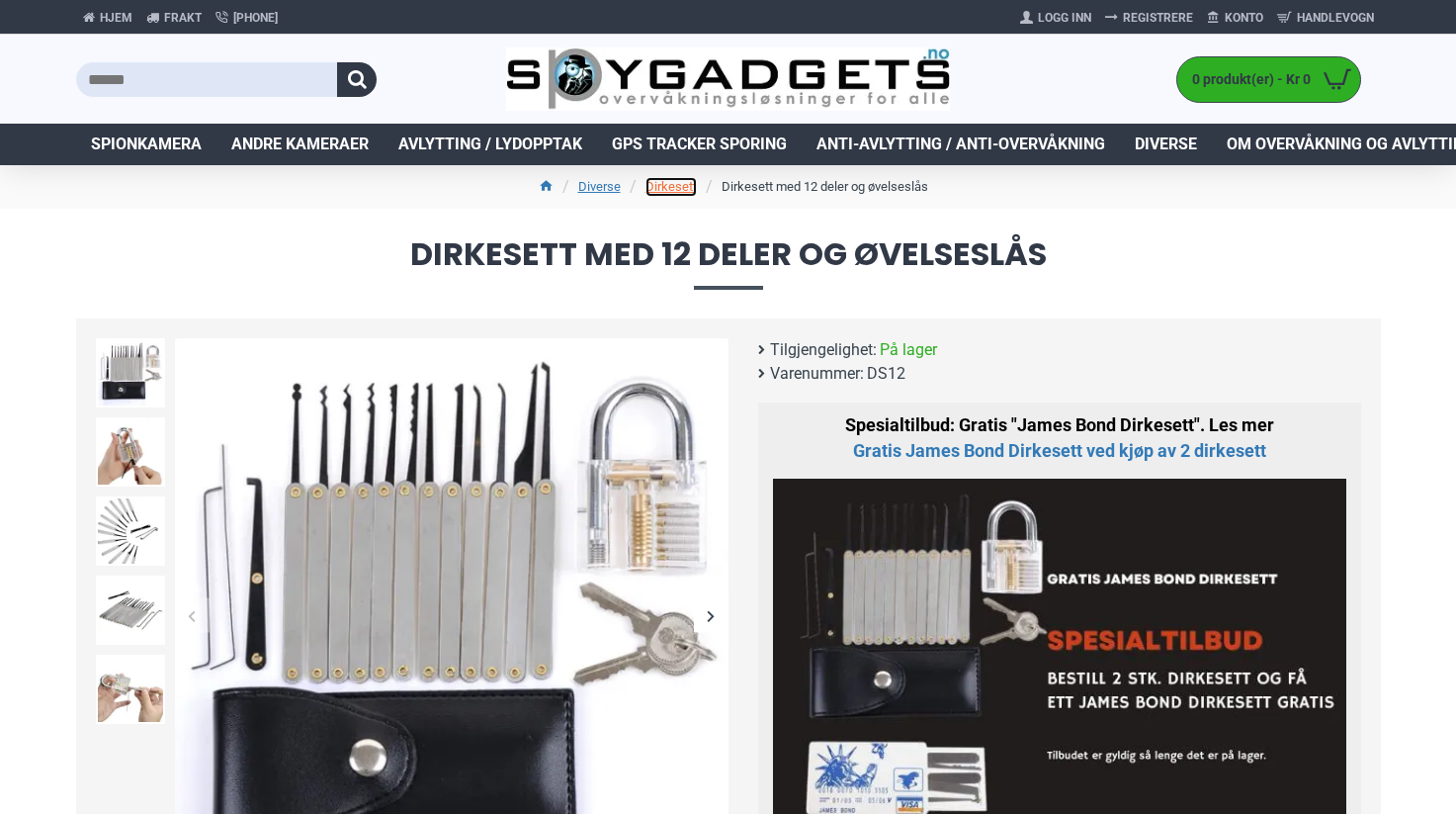 click on "Dirkesett" at bounding box center [671, 187] 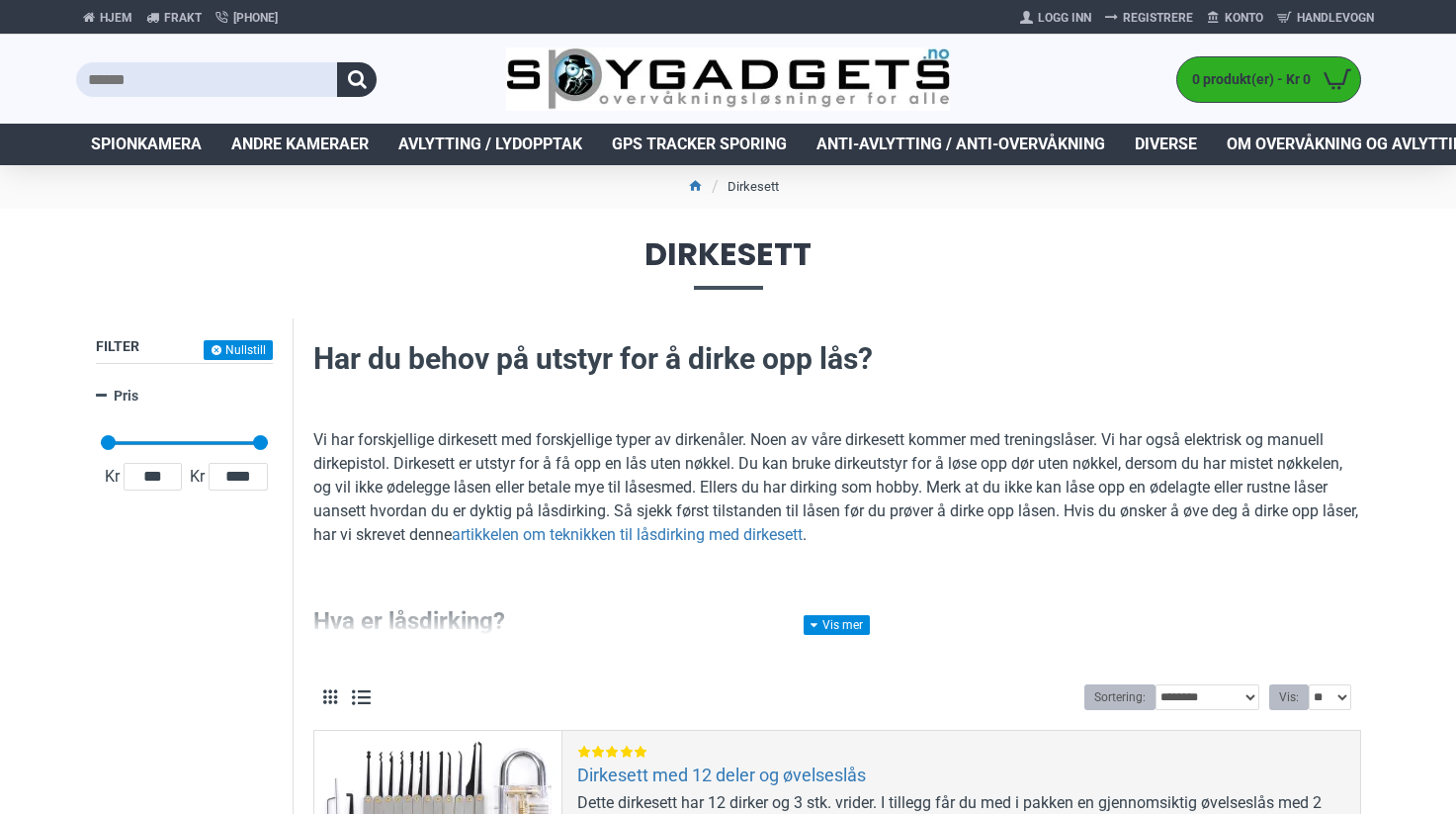 scroll, scrollTop: 0, scrollLeft: 0, axis: both 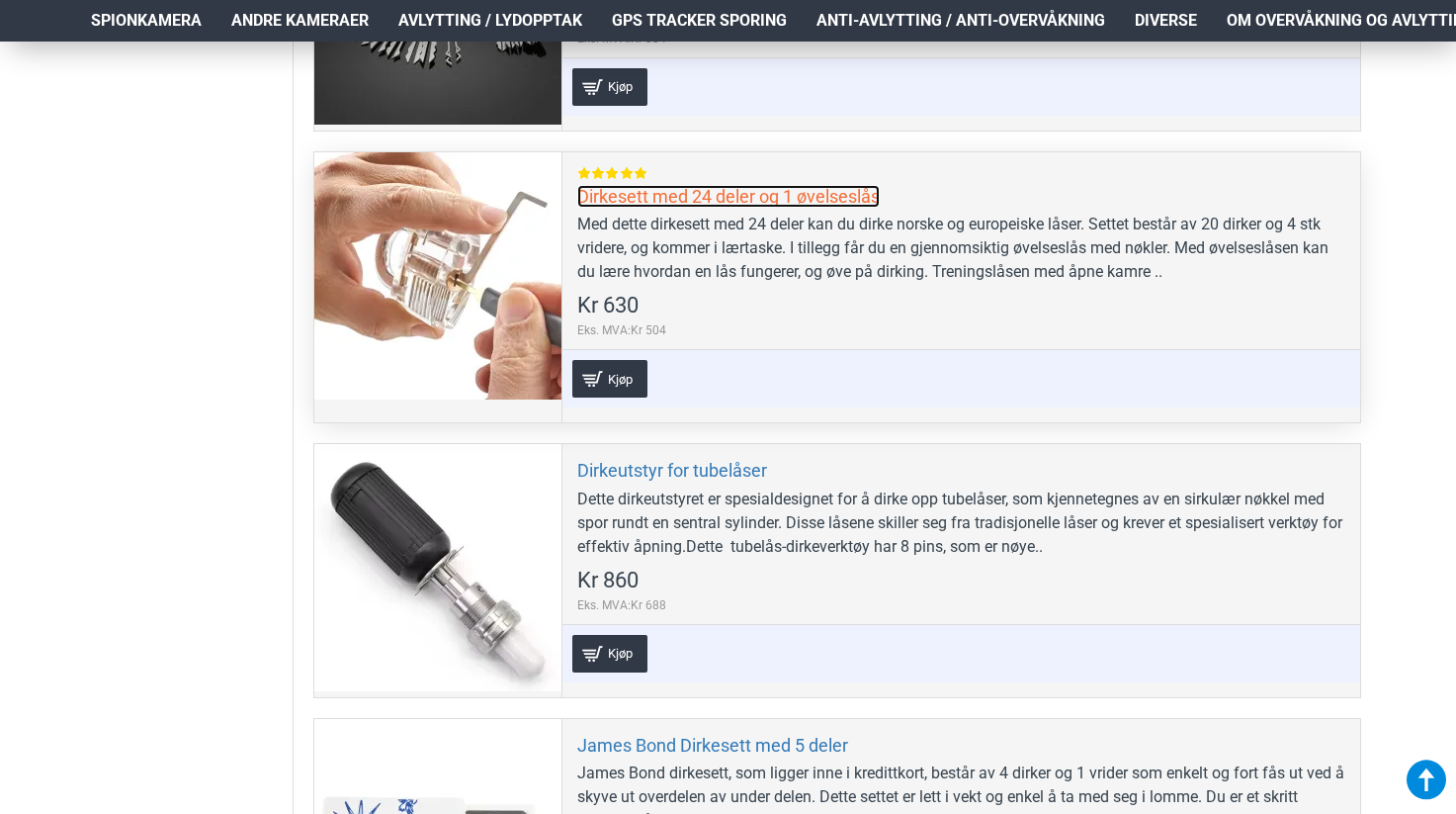 click on "Dirkesett med [NUMBER] deler og [NUMBER] øvelseslås" at bounding box center (728, 196) 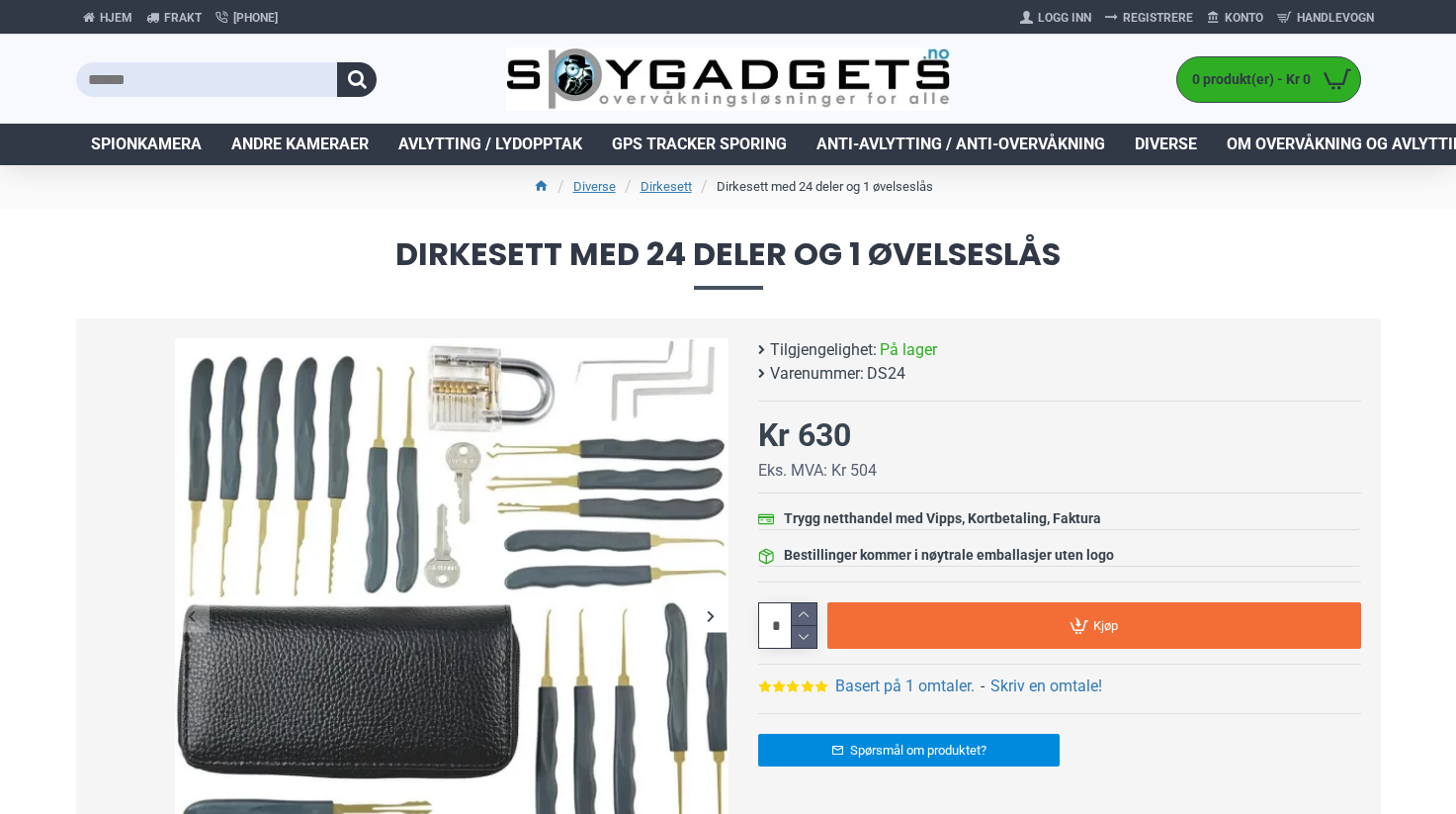 scroll, scrollTop: 0, scrollLeft: 0, axis: both 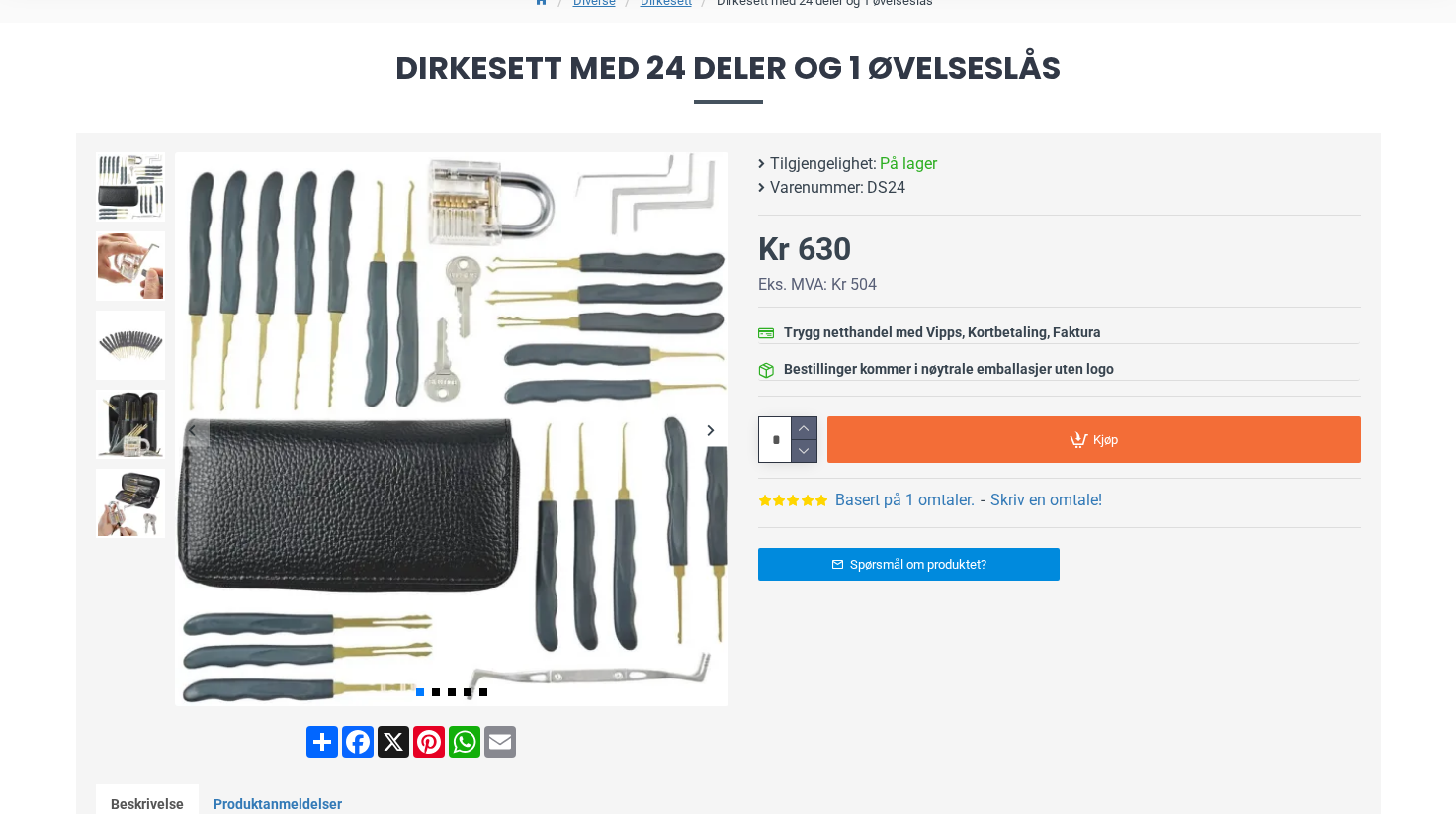click at bounding box center (711, 429) 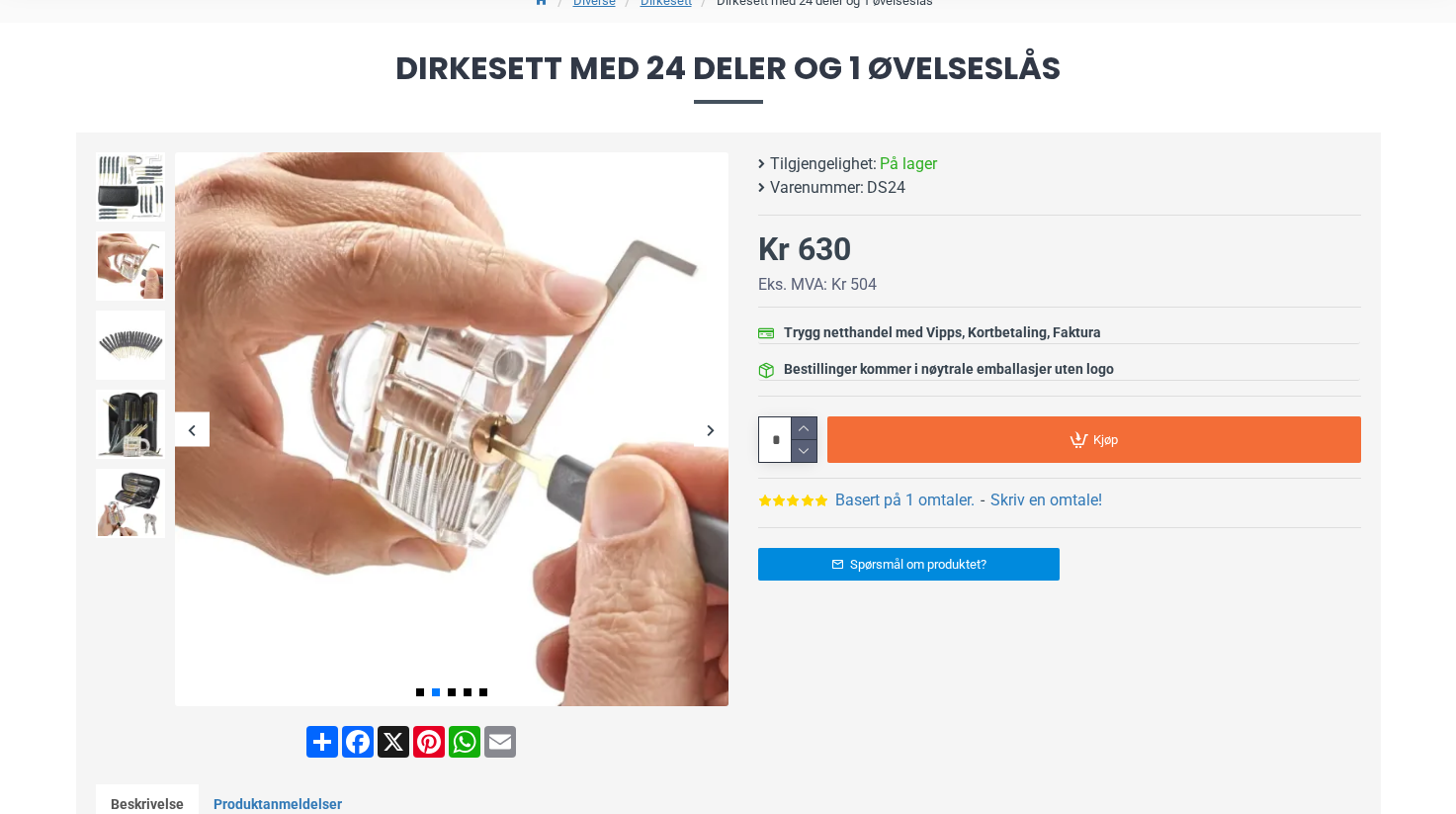 click at bounding box center (711, 429) 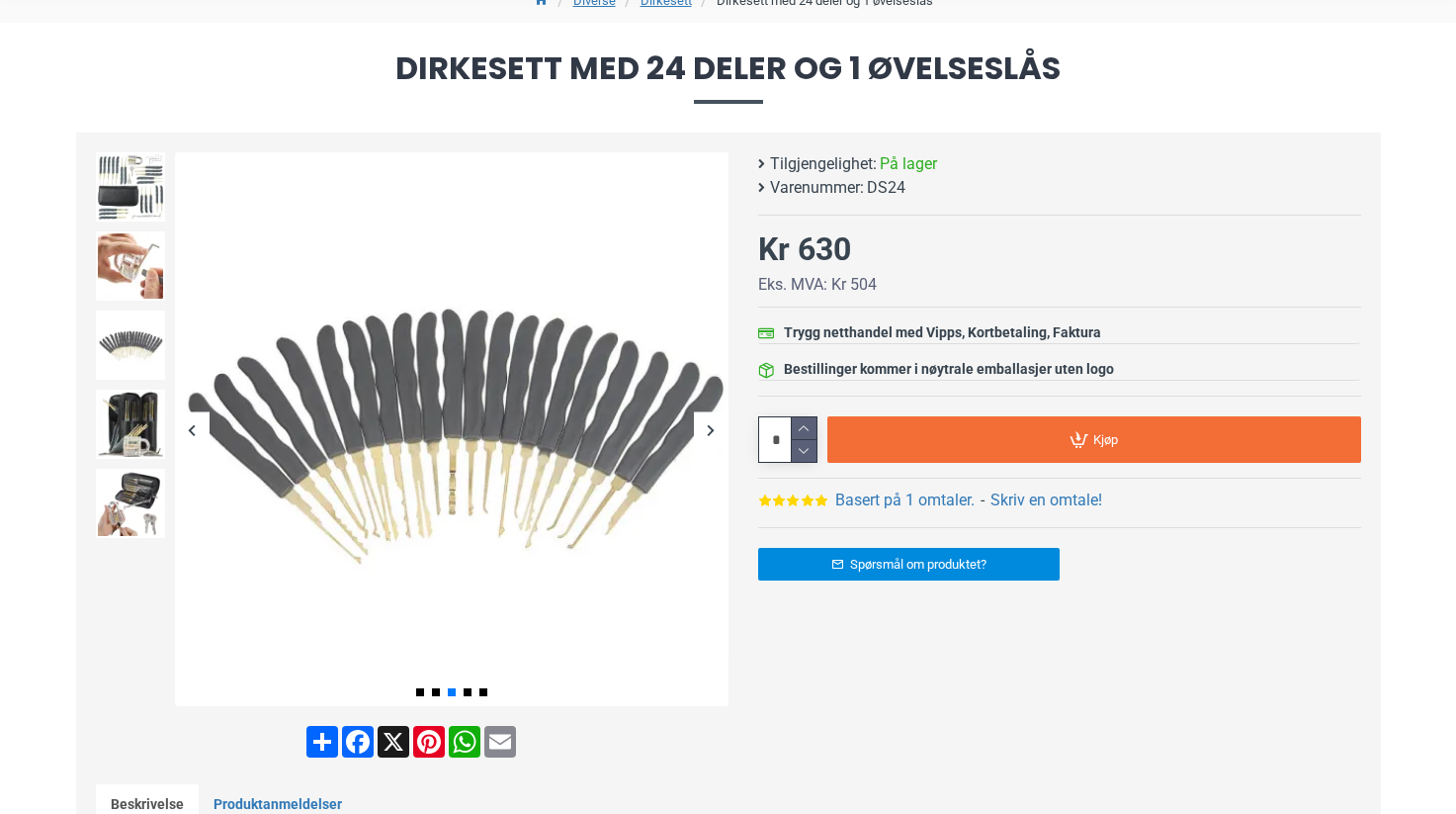 click at bounding box center [711, 429] 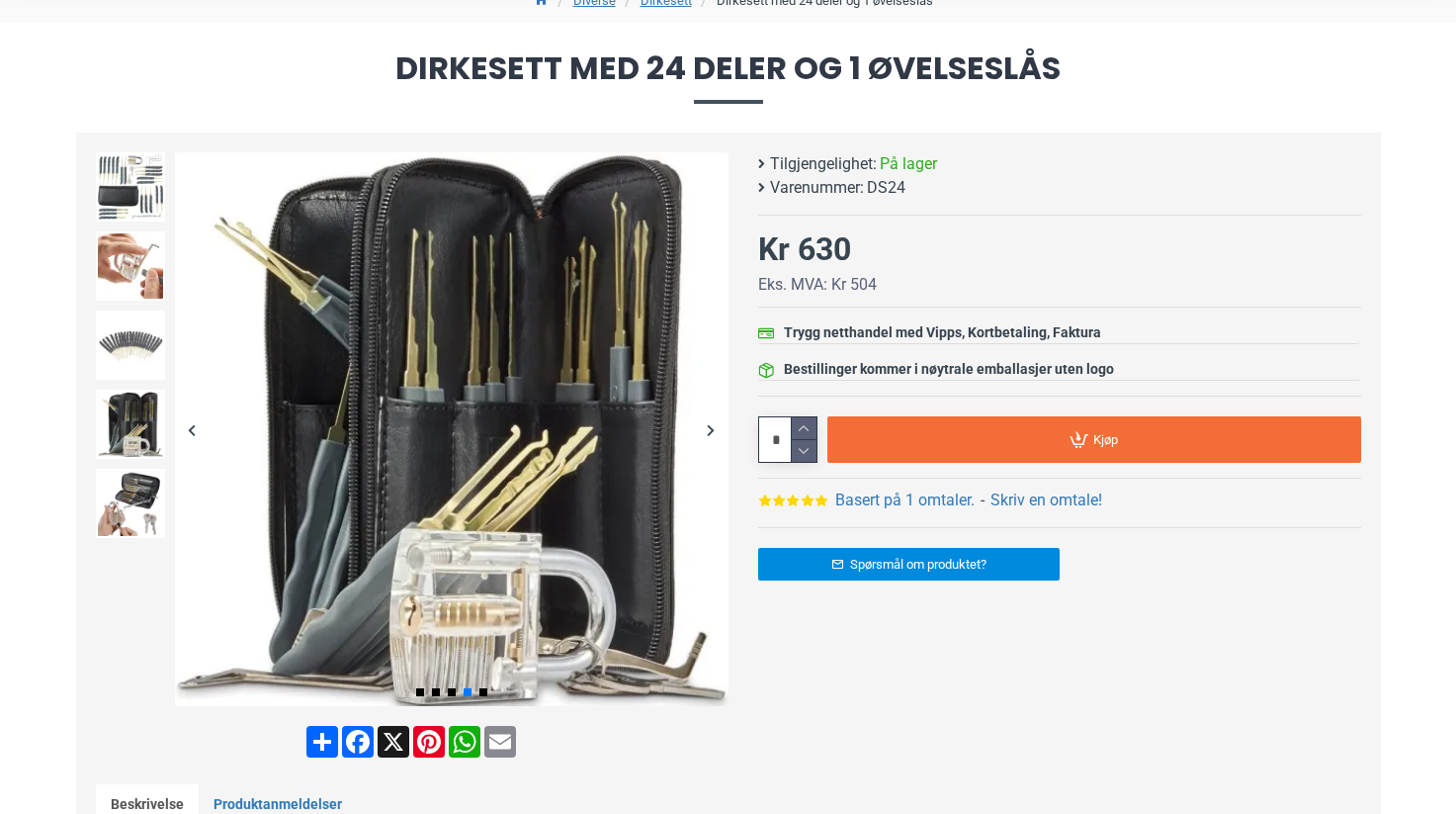 click at bounding box center (711, 429) 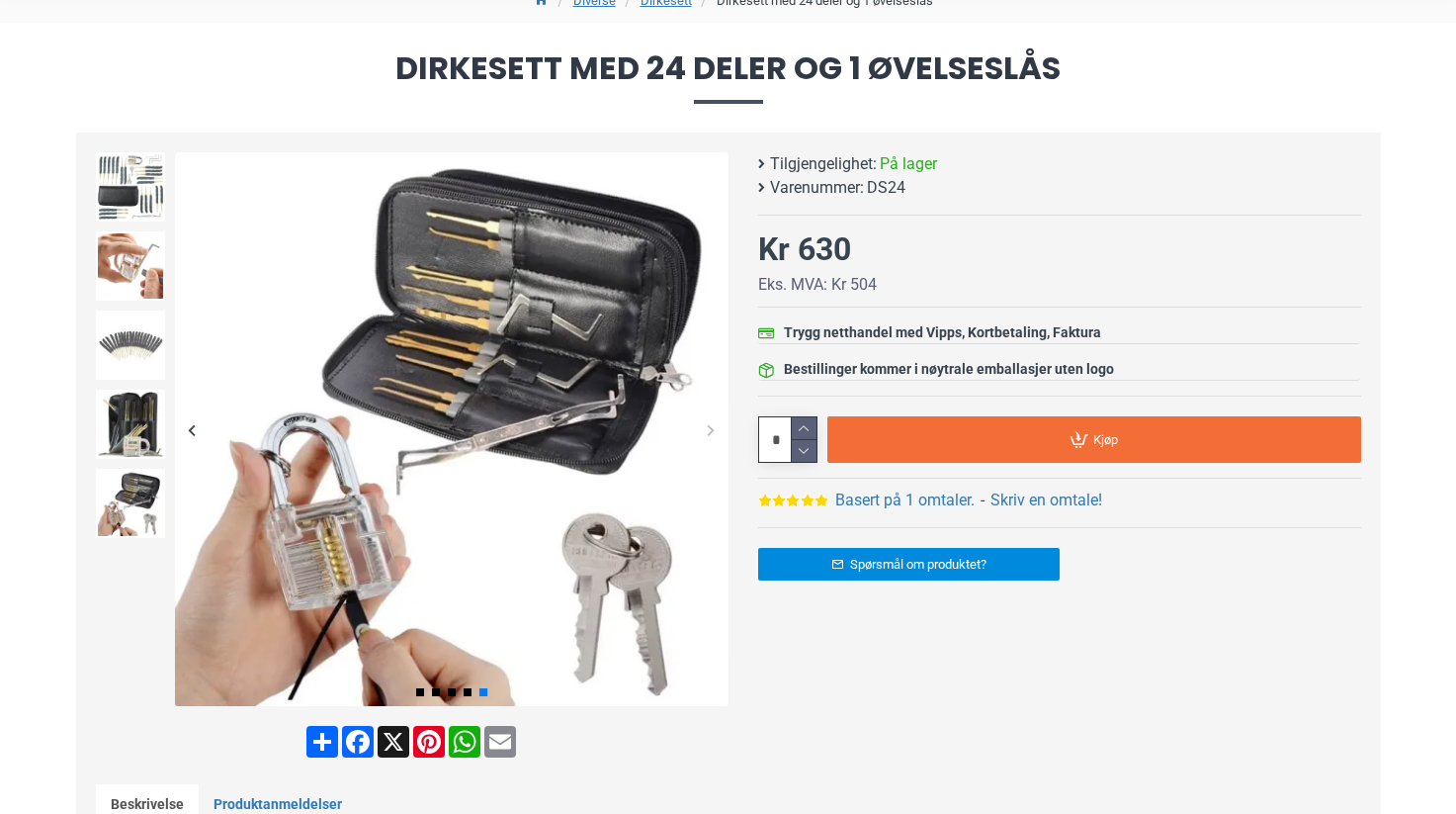 click at bounding box center (711, 429) 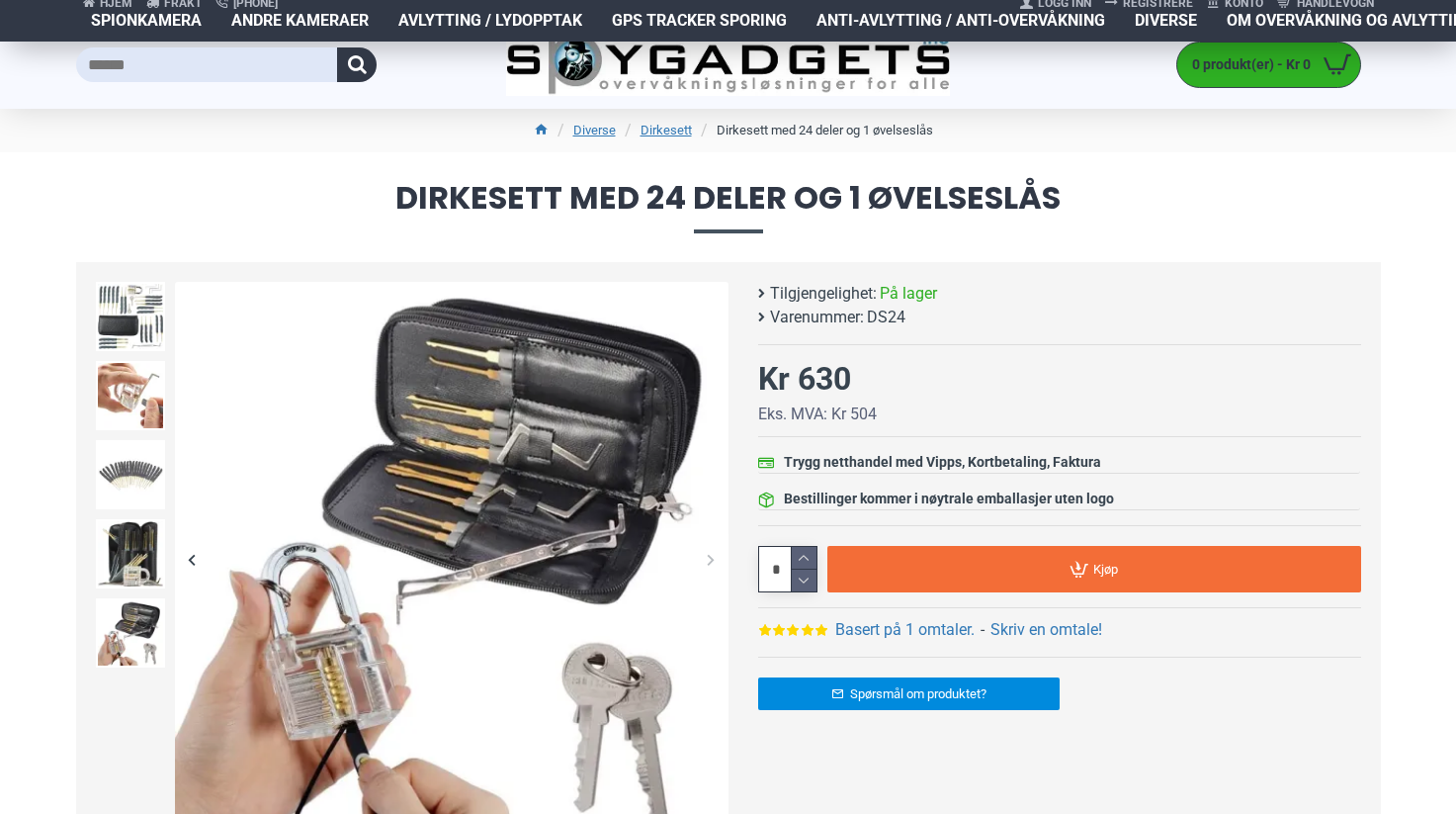 scroll, scrollTop: 0, scrollLeft: 0, axis: both 